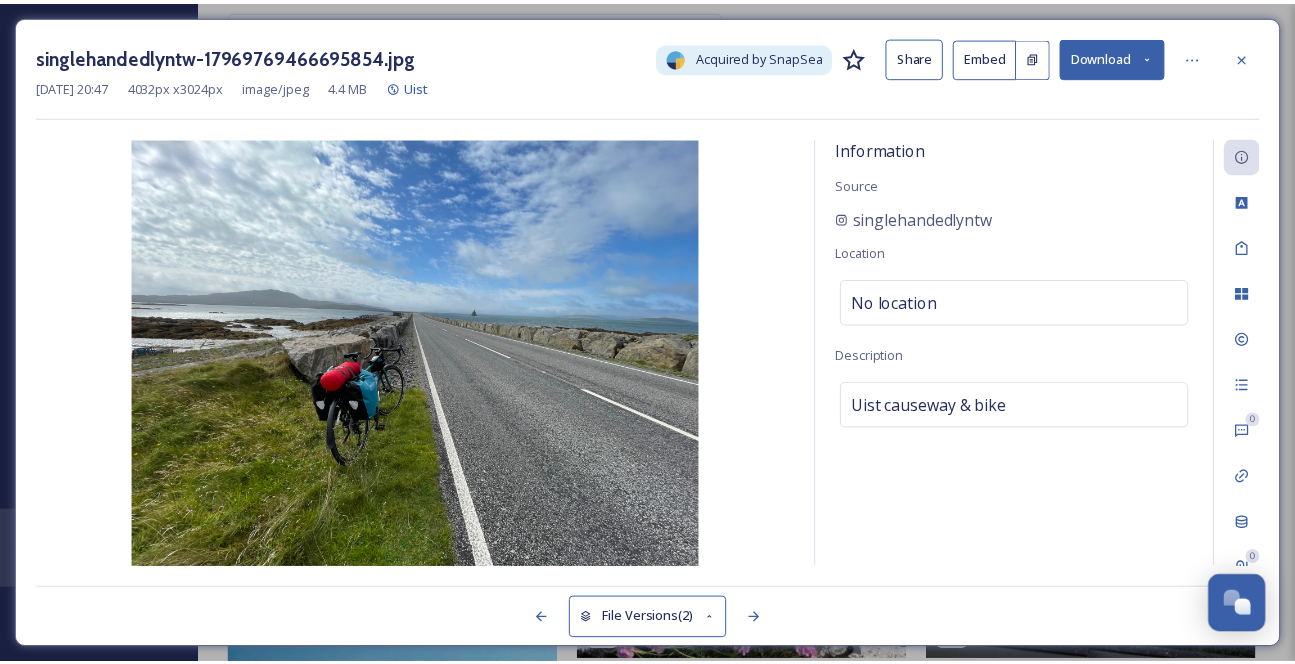 scroll, scrollTop: 1818, scrollLeft: 0, axis: vertical 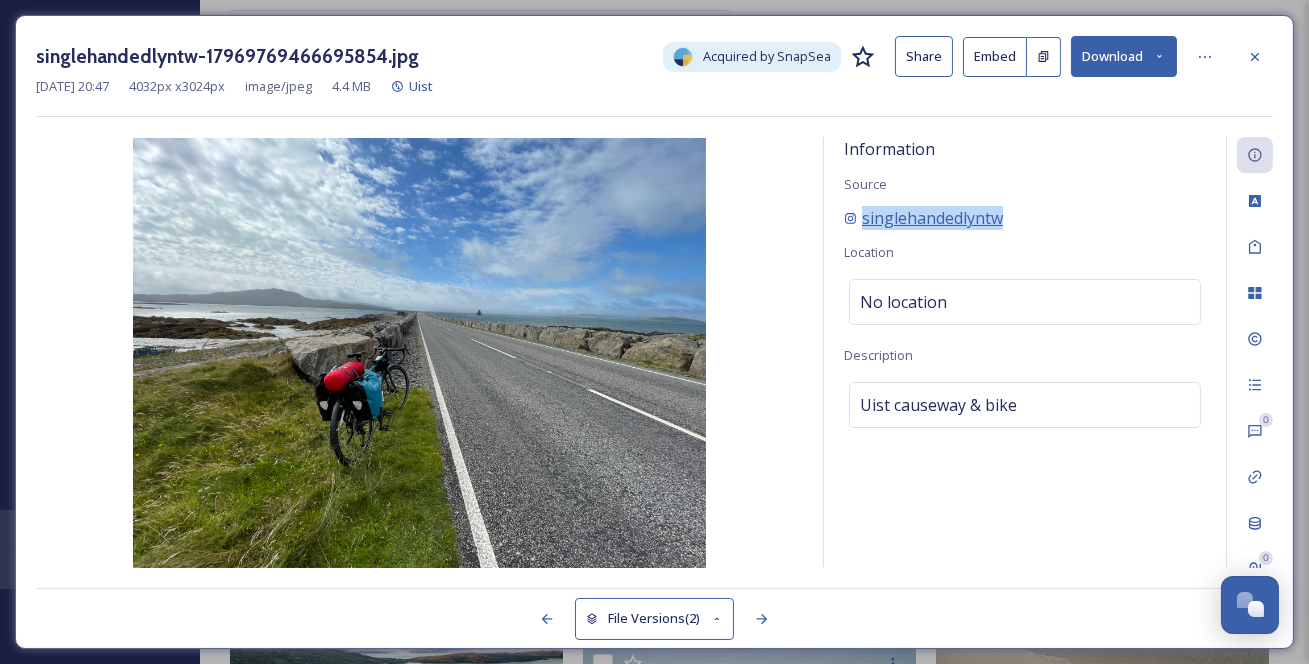 drag, startPoint x: 1078, startPoint y: 246, endPoint x: 860, endPoint y: 249, distance: 218.02065 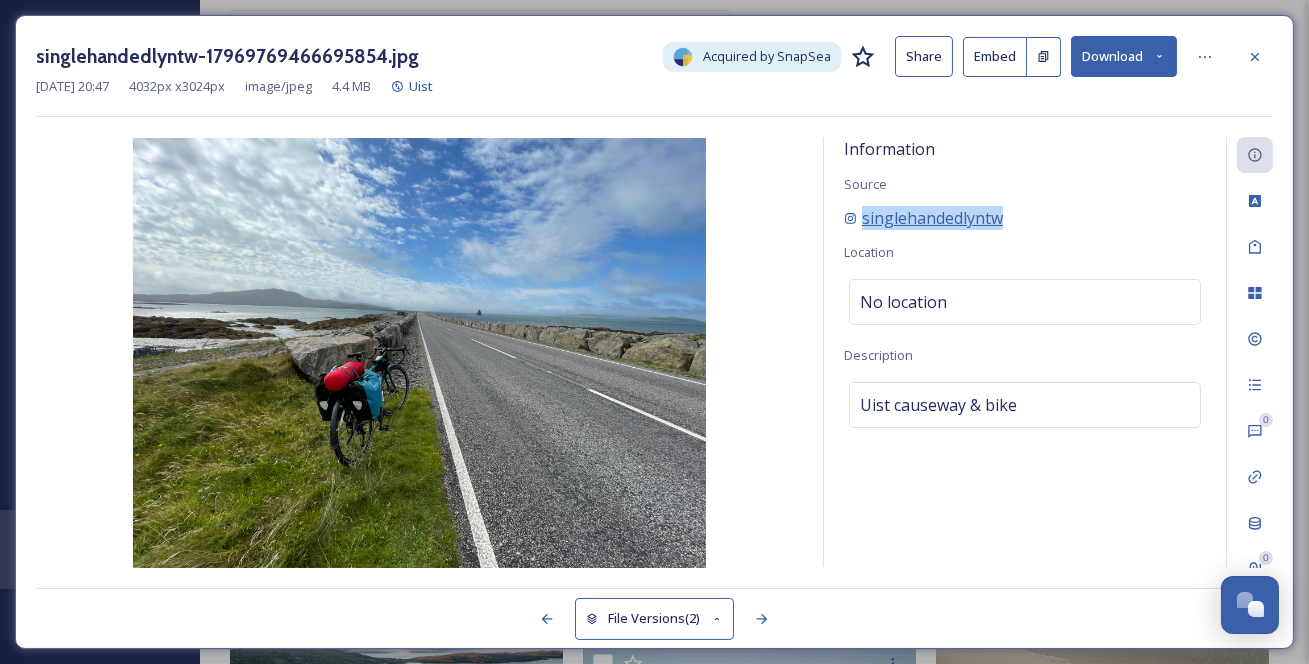 copy on "singlehandedlyntw" 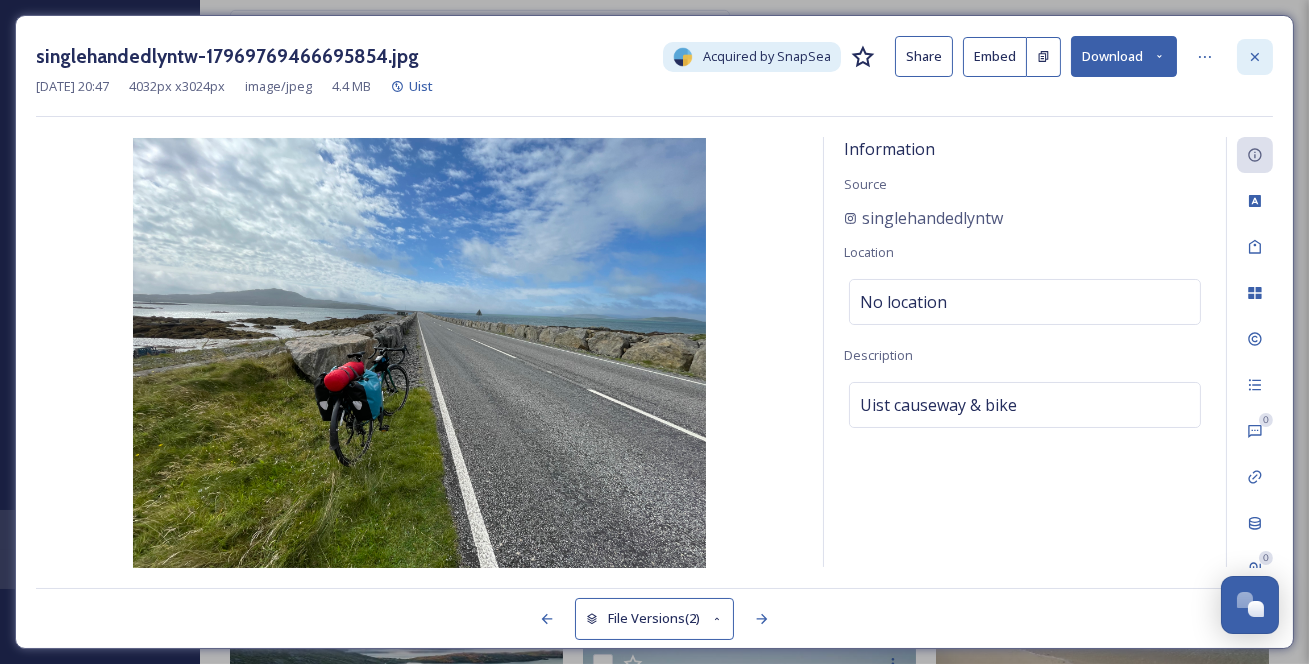 click 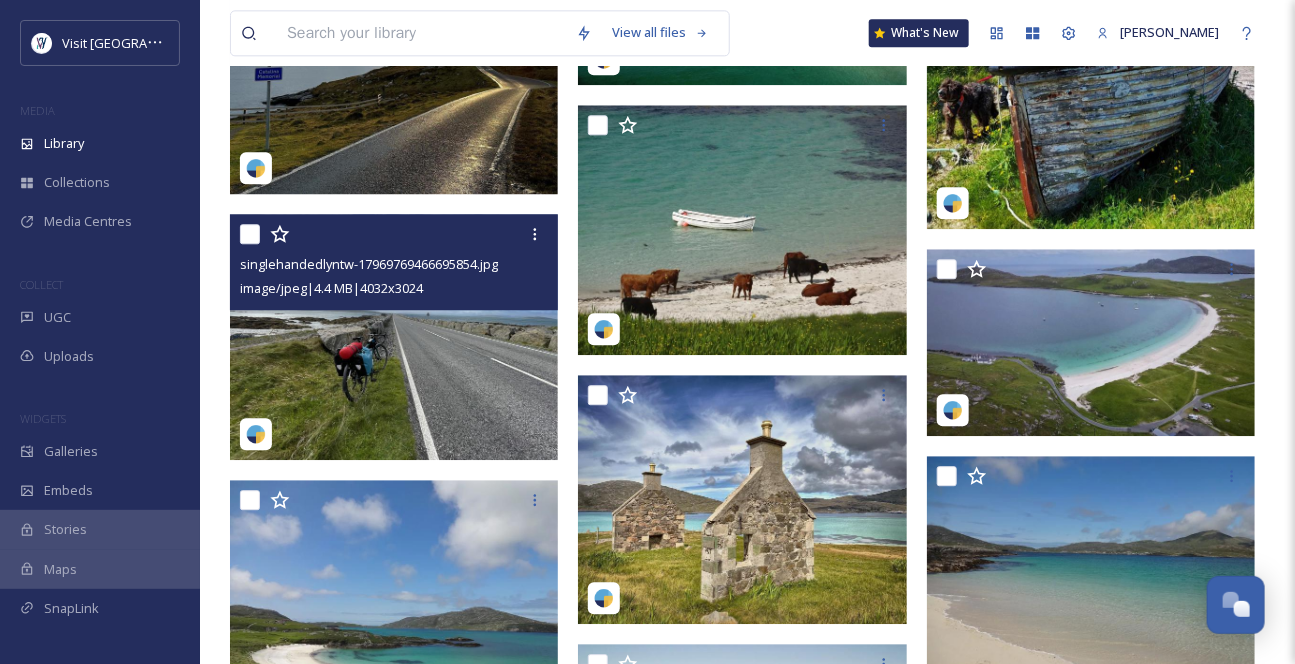 click at bounding box center (421, 33) 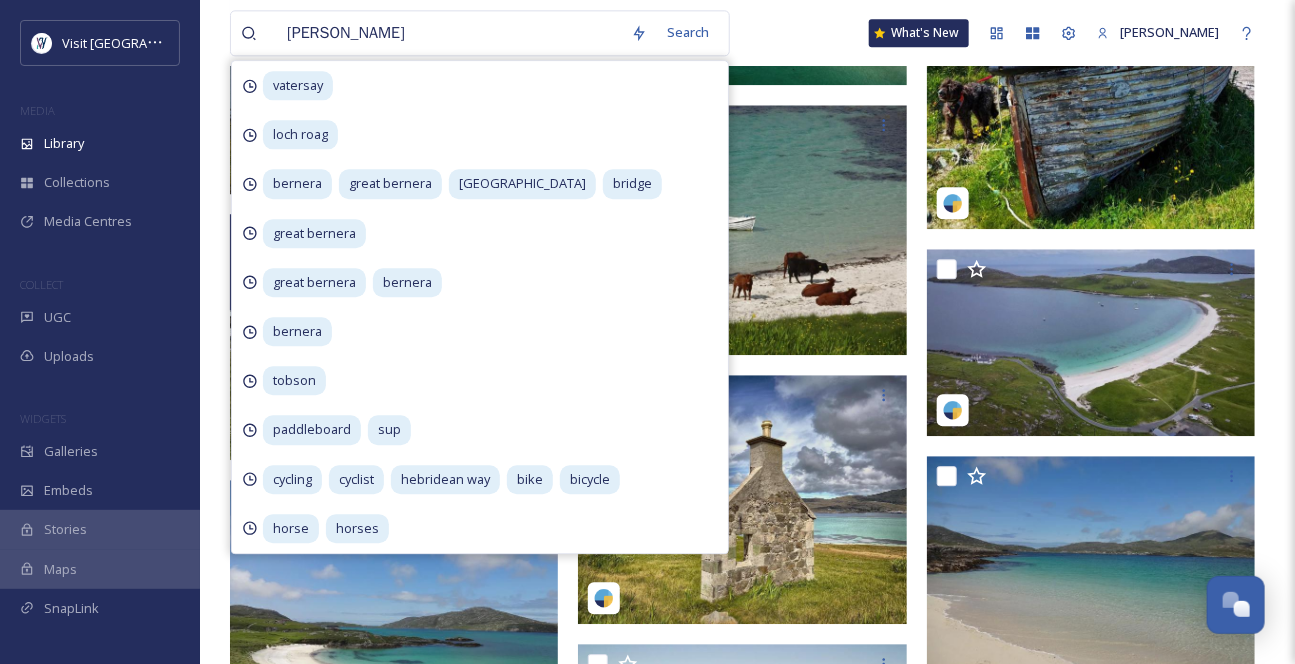 type on "barra" 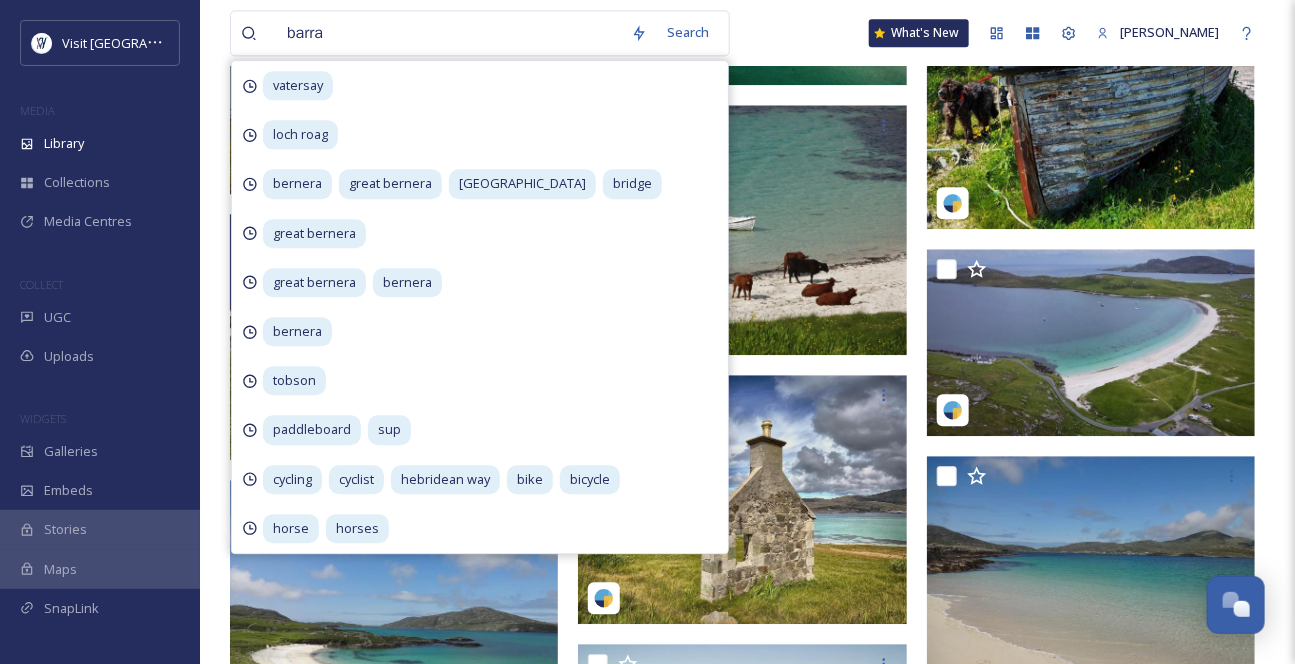 type 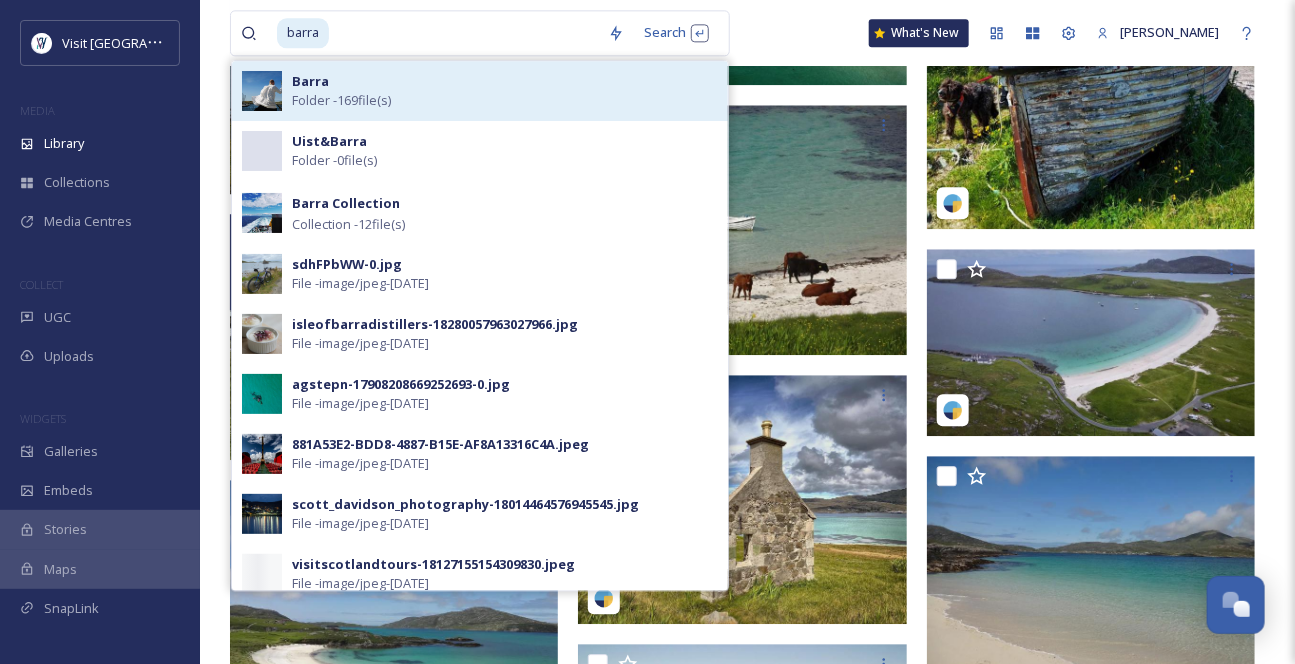 click on "Barra Folder  -  169  file(s)" at bounding box center (505, 91) 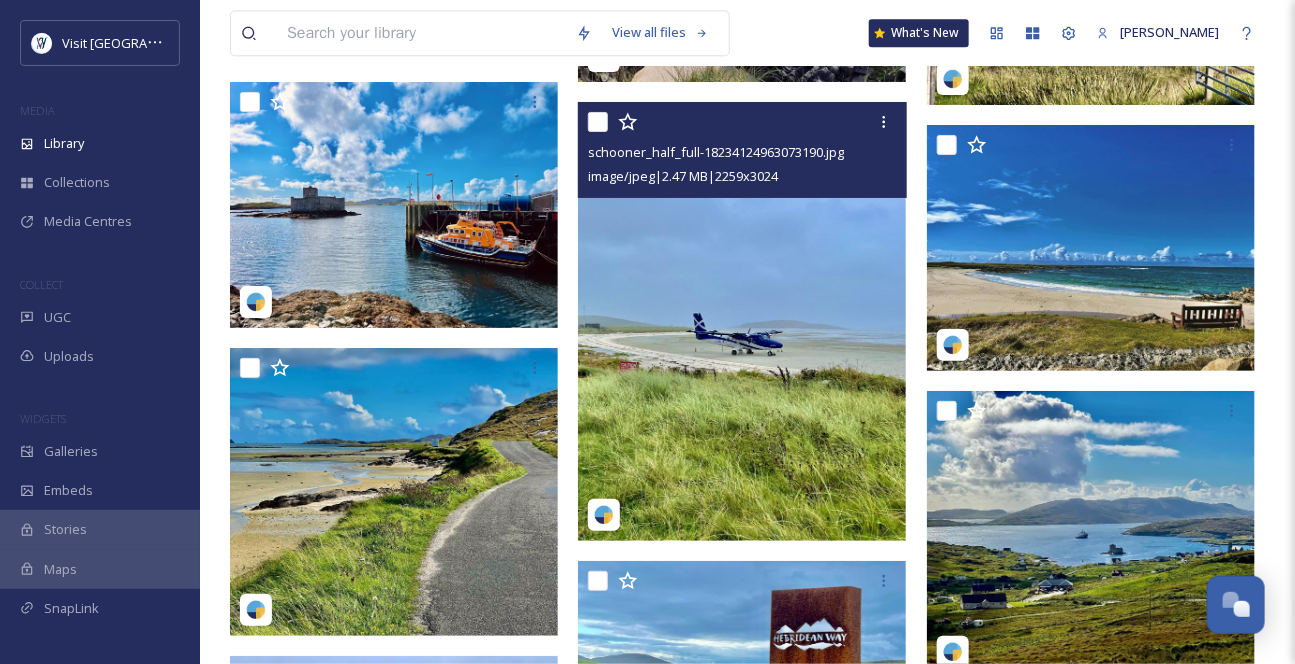 scroll, scrollTop: 7545, scrollLeft: 0, axis: vertical 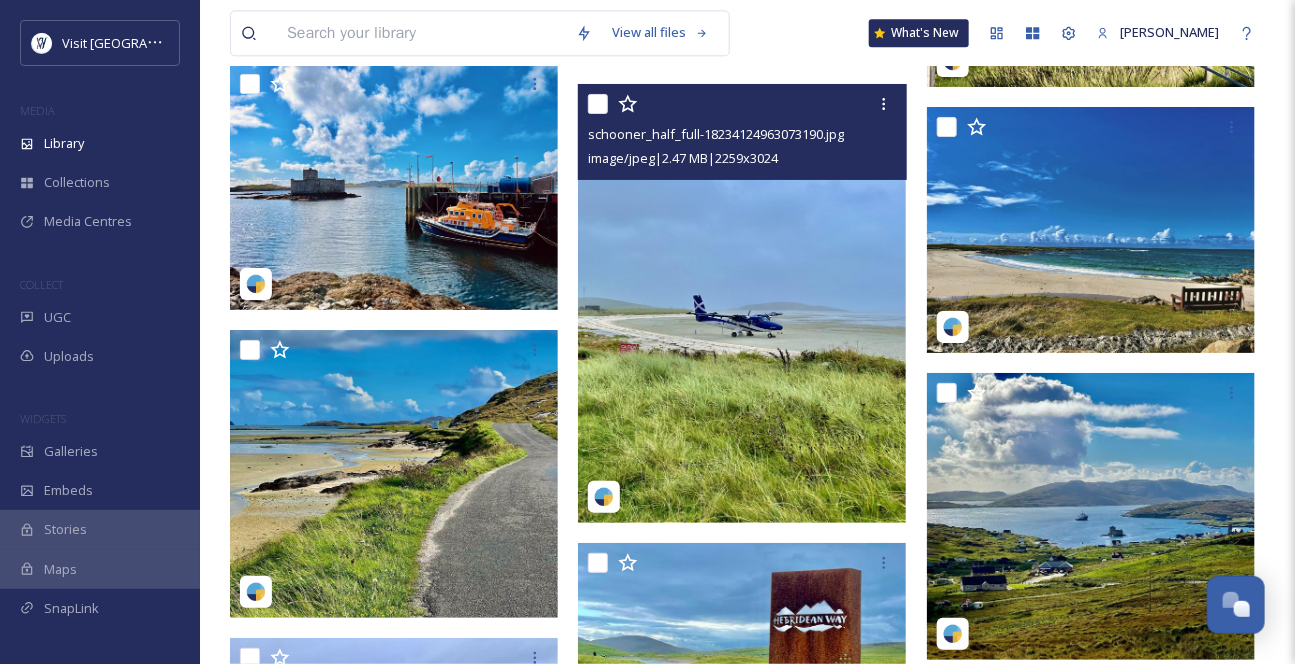 click at bounding box center (742, 303) 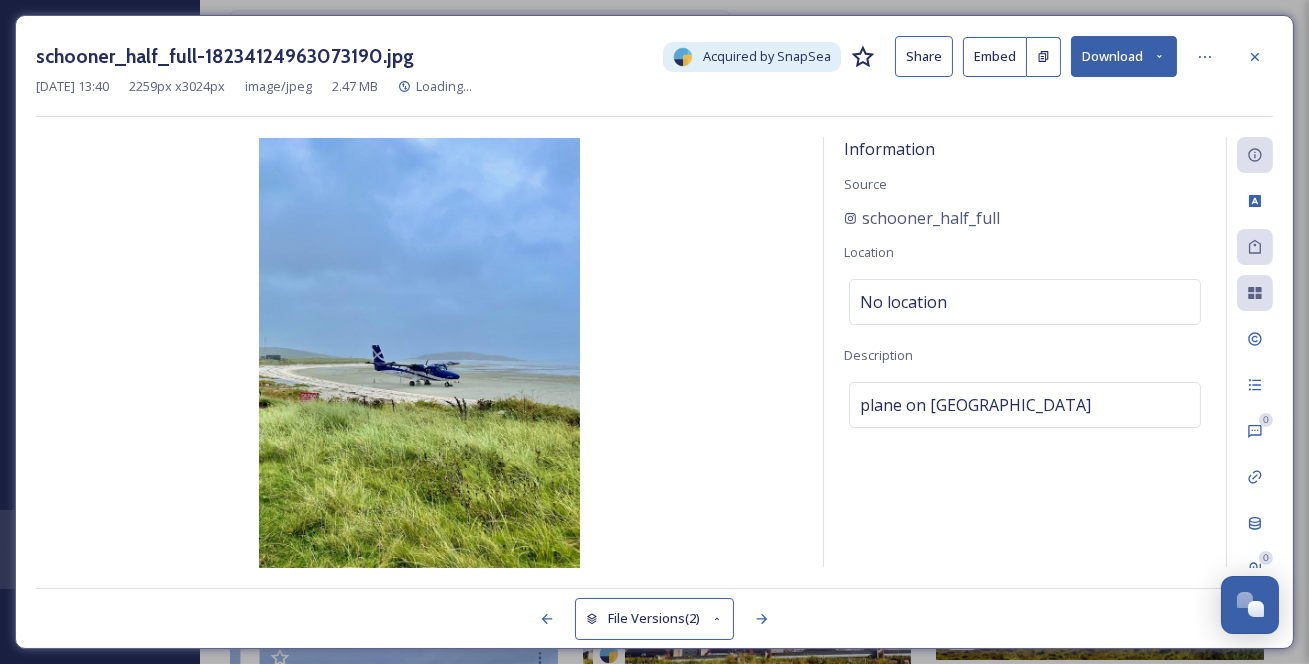 click on "Download" at bounding box center (1124, 56) 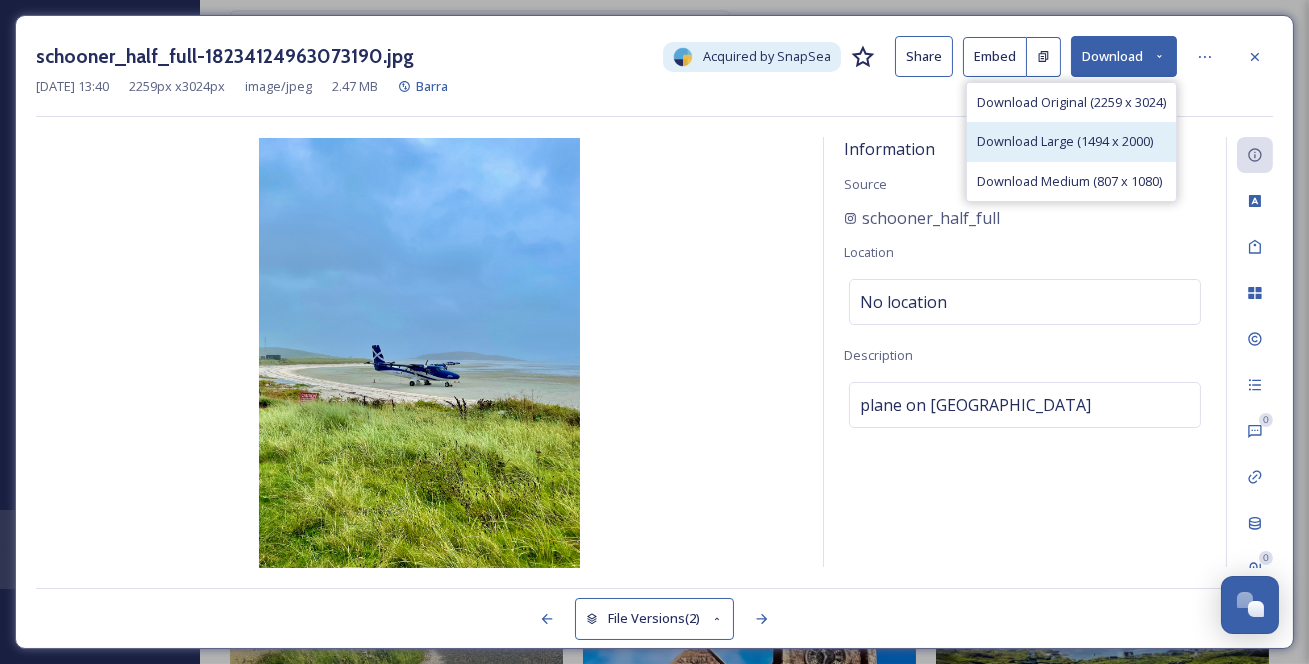 click on "Download Large (1494 x 2000)" at bounding box center [1065, 141] 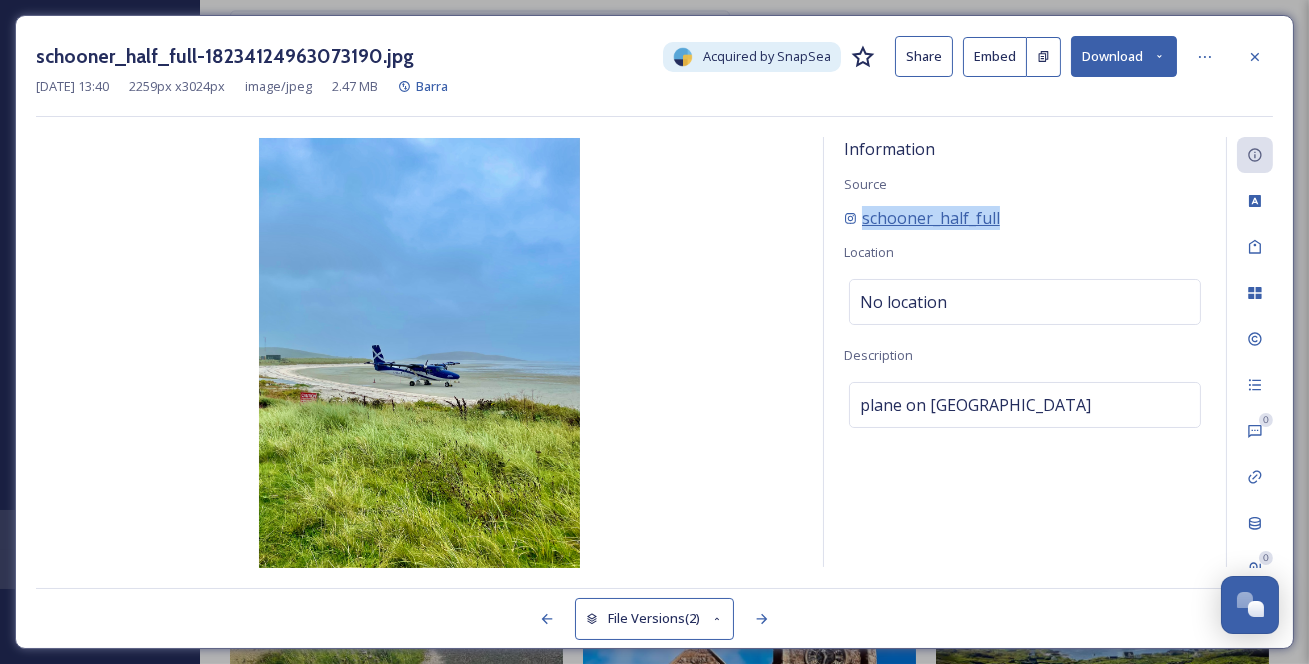 drag, startPoint x: 1067, startPoint y: 247, endPoint x: 864, endPoint y: 246, distance: 203.00246 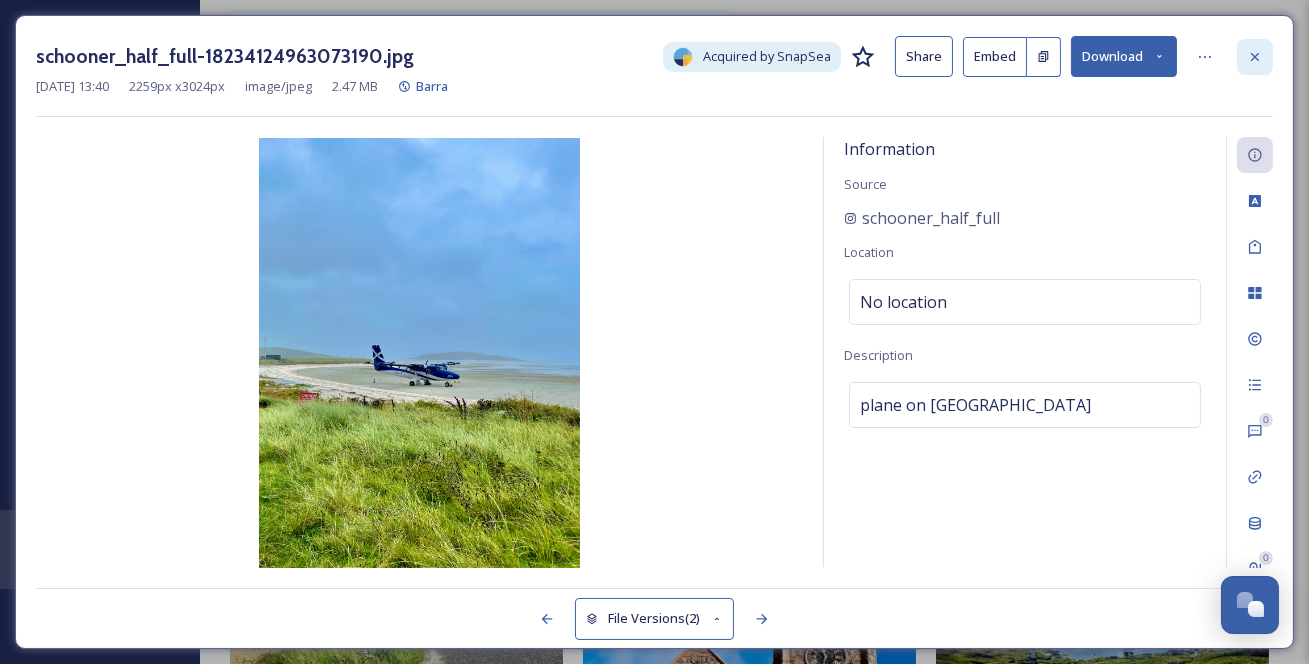 click 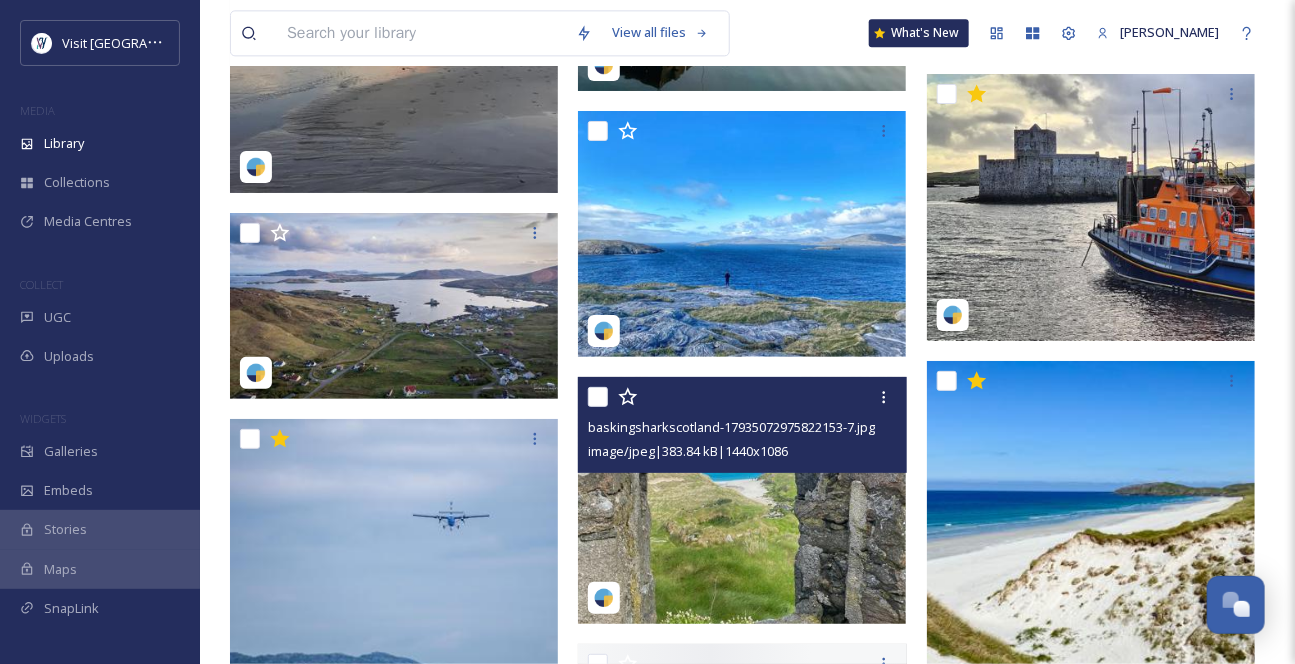 scroll, scrollTop: 10545, scrollLeft: 0, axis: vertical 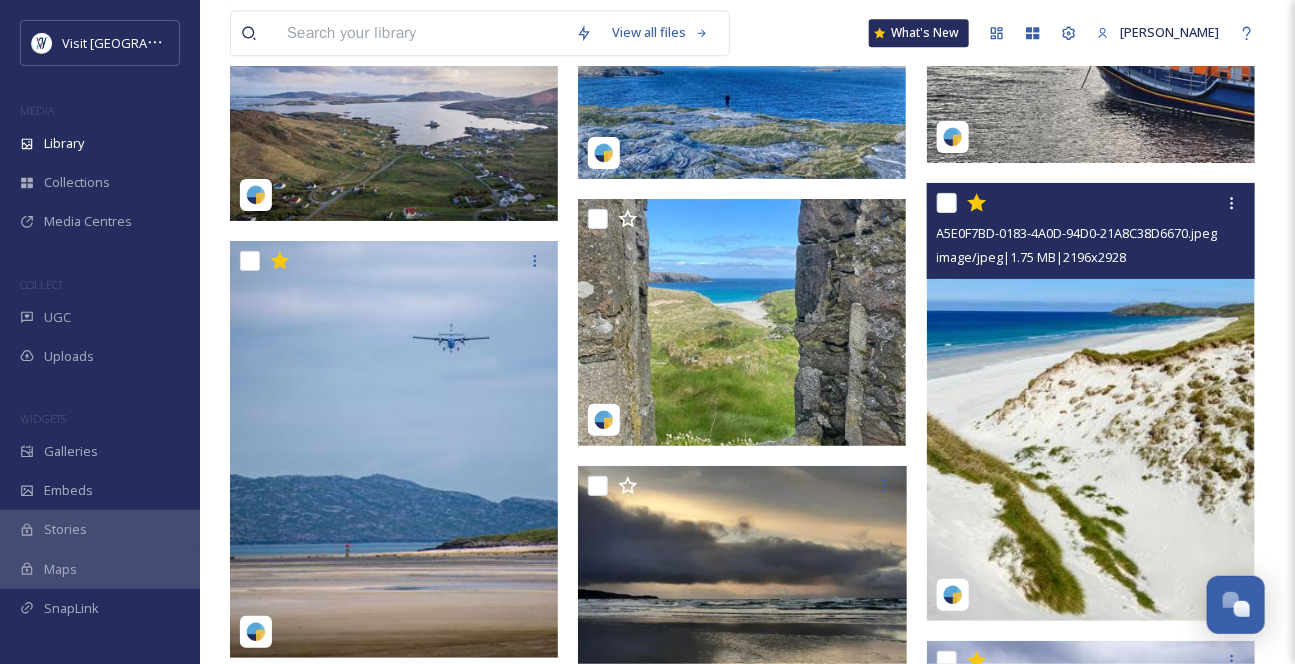 click at bounding box center [1091, 401] 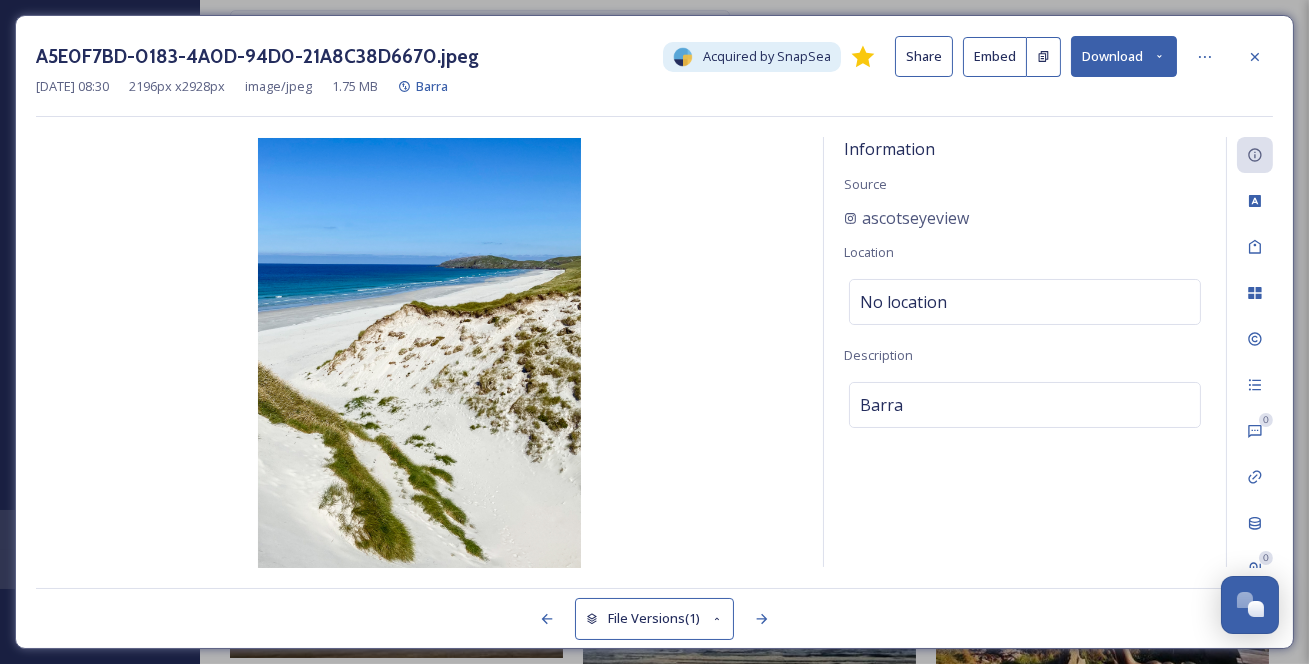 click on "ascotseyeview" at bounding box center (1025, 218) 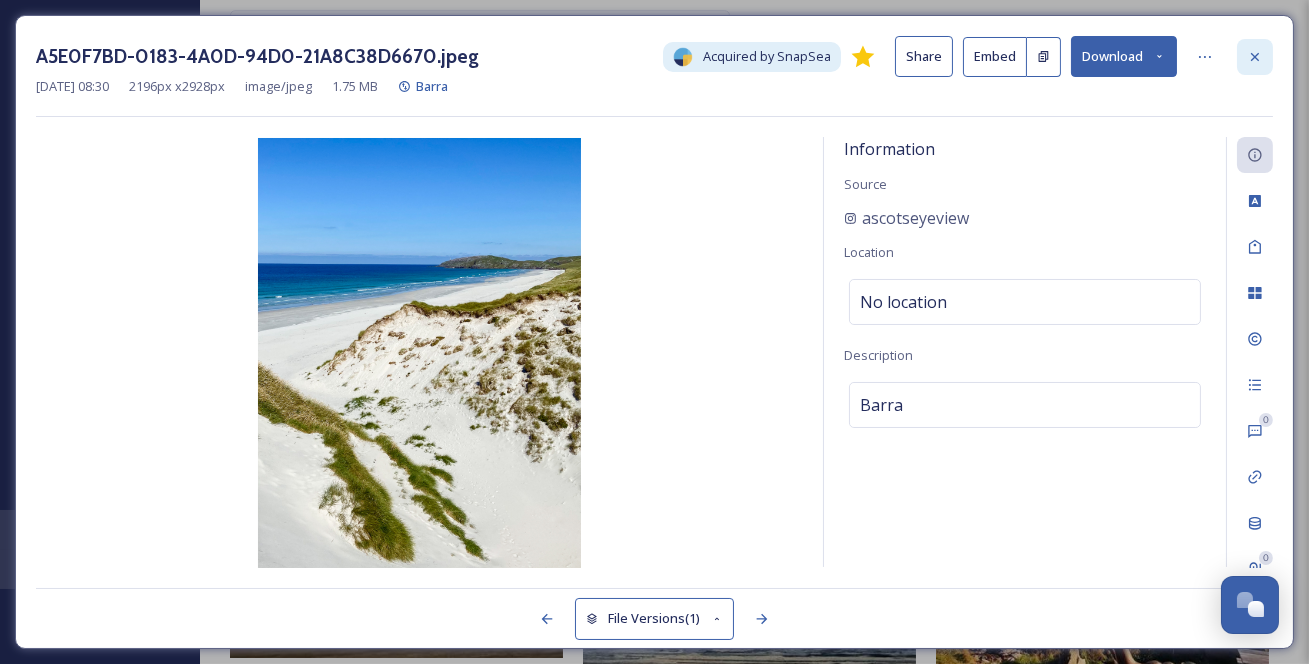 click at bounding box center [1255, 57] 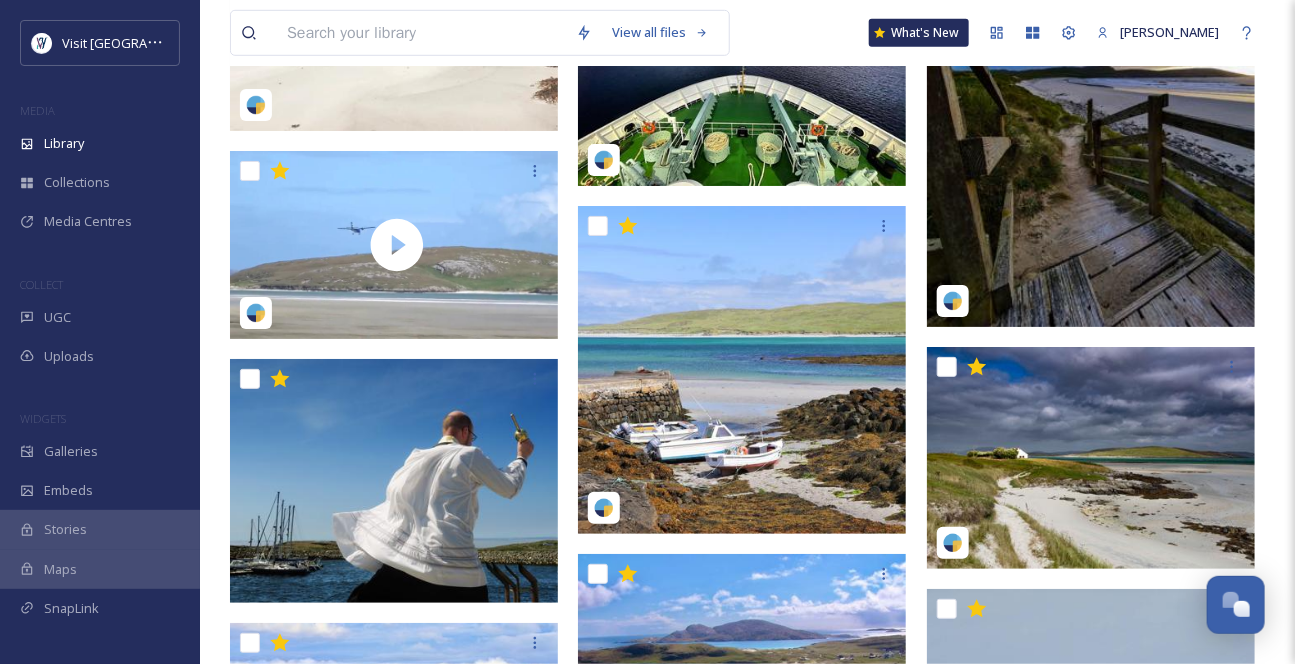 scroll, scrollTop: 12272, scrollLeft: 0, axis: vertical 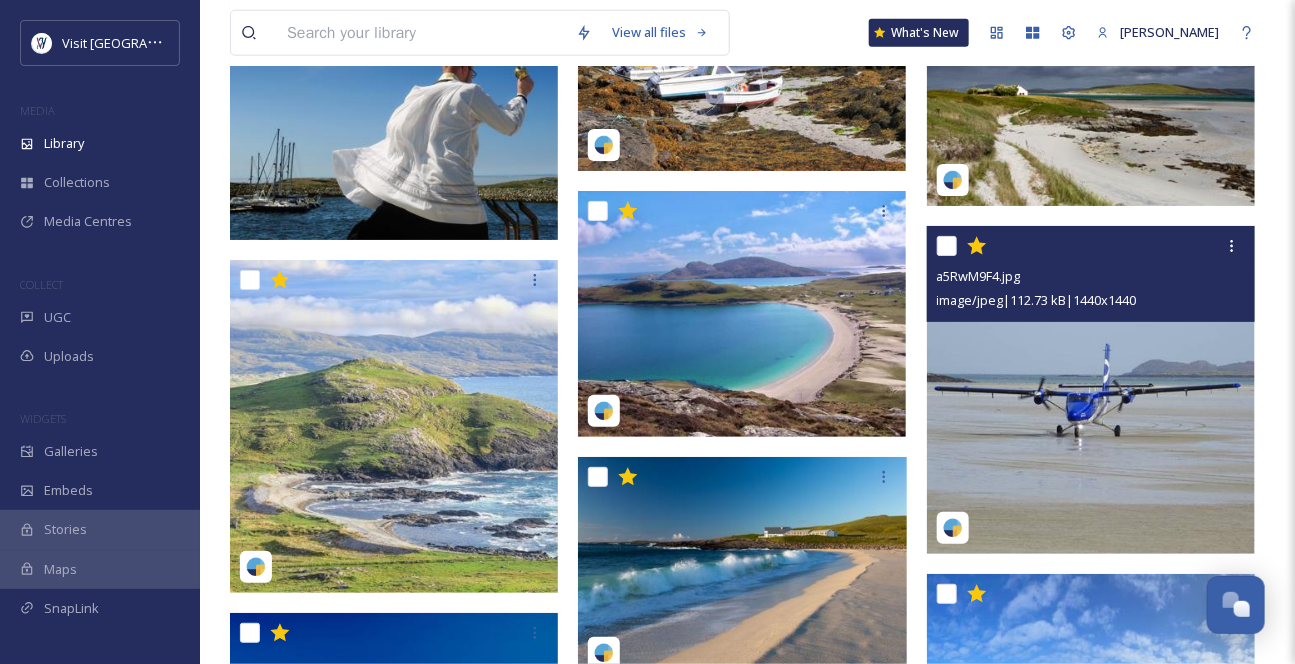 click at bounding box center [1091, 390] 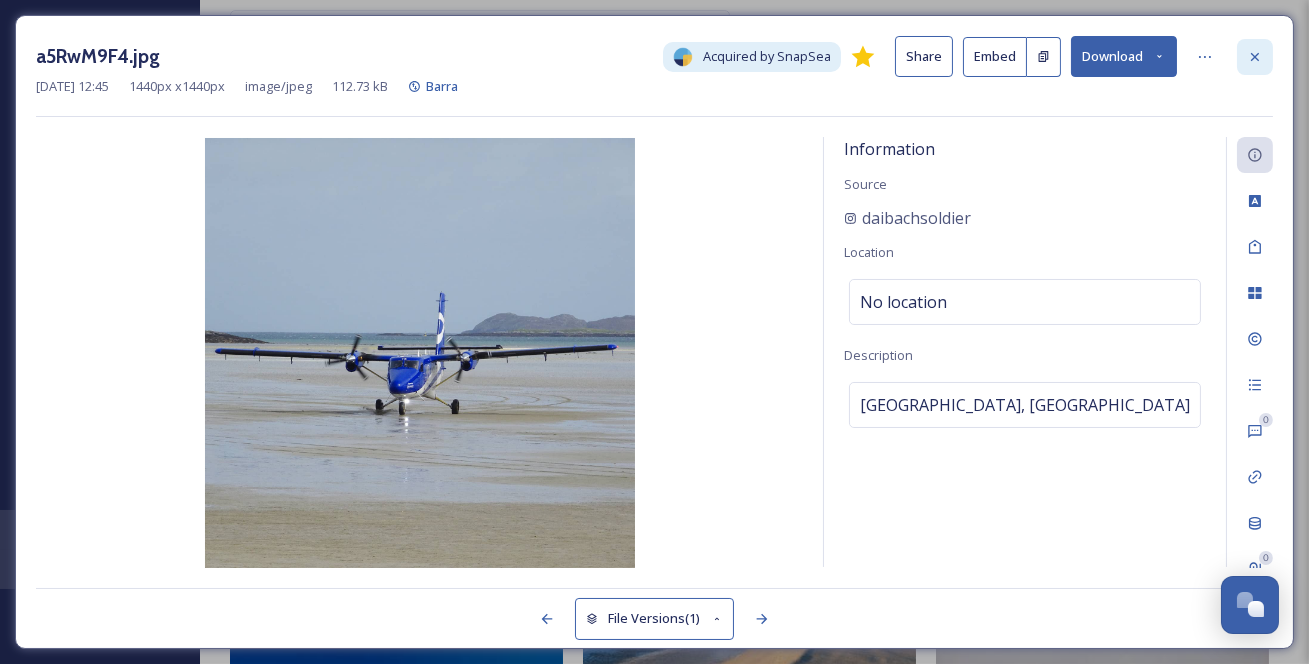 click 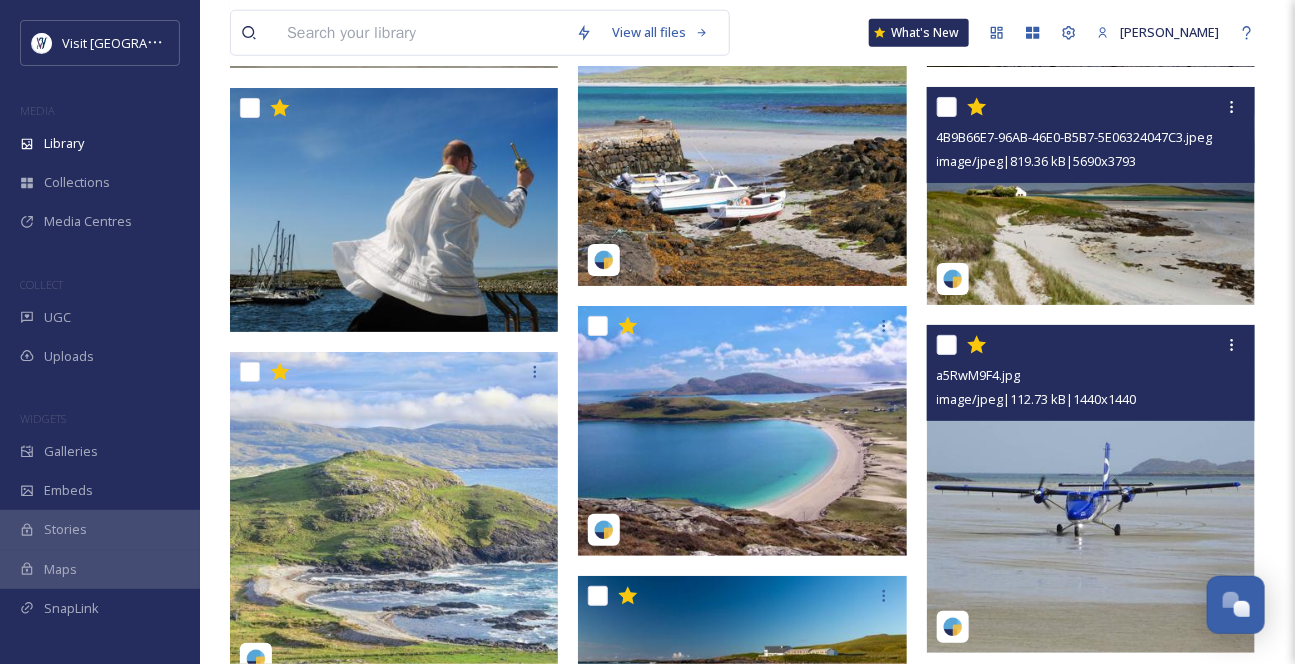 scroll, scrollTop: 12090, scrollLeft: 0, axis: vertical 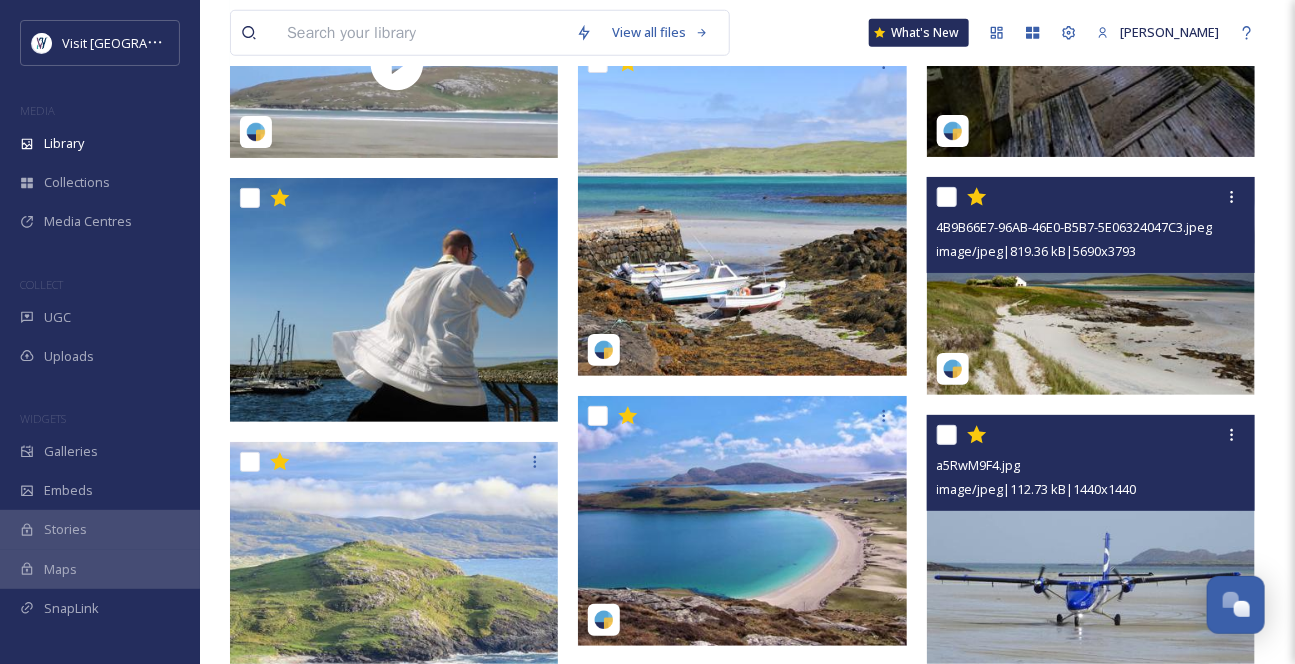 click at bounding box center [1091, 286] 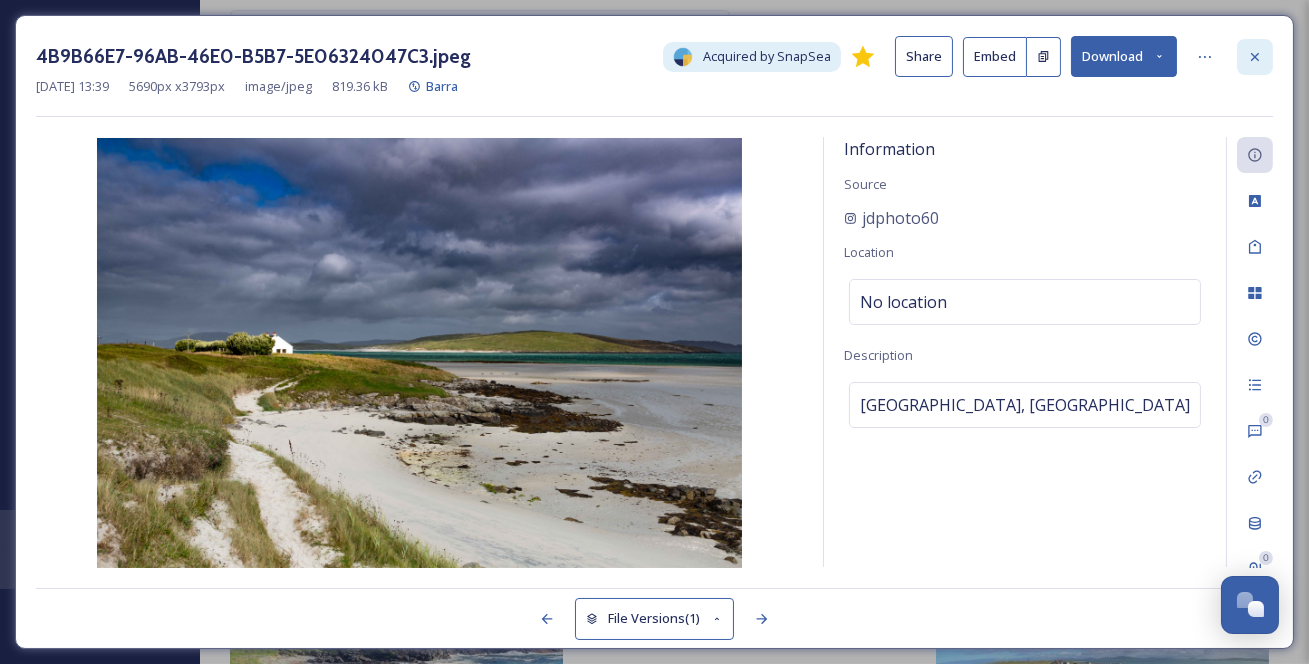 click at bounding box center [1255, 57] 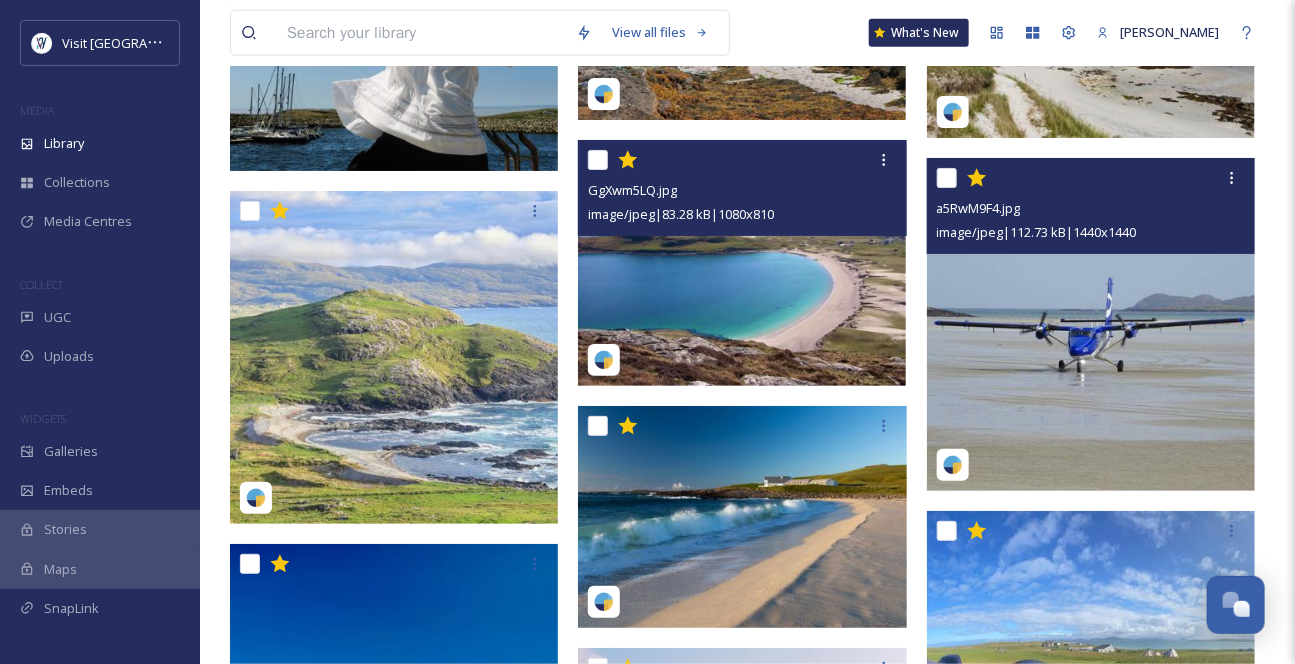 scroll, scrollTop: 12363, scrollLeft: 0, axis: vertical 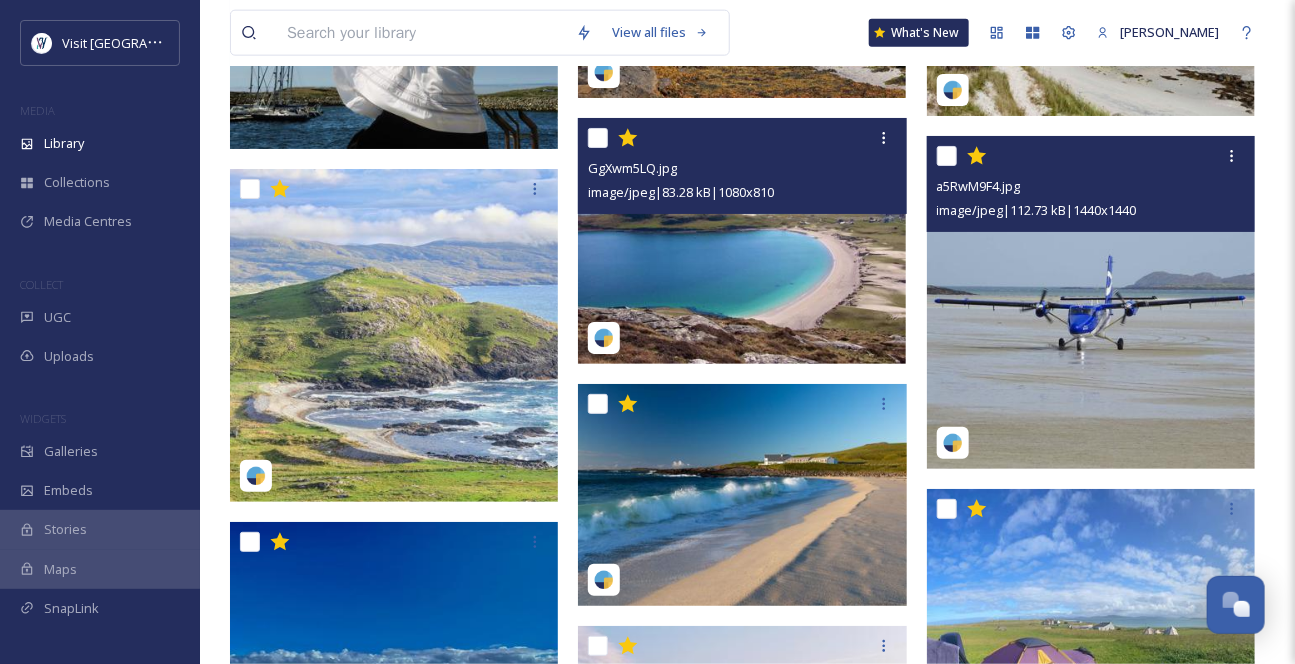 click at bounding box center [742, 241] 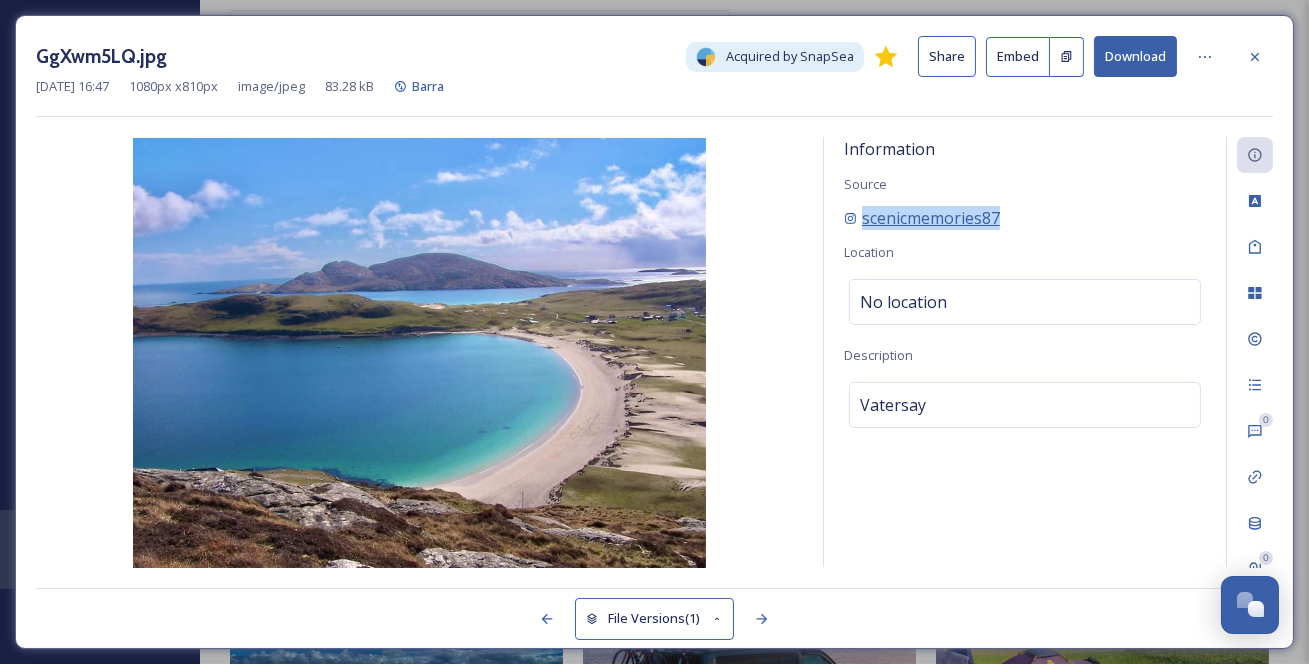 drag, startPoint x: 1058, startPoint y: 236, endPoint x: 860, endPoint y: 244, distance: 198.16154 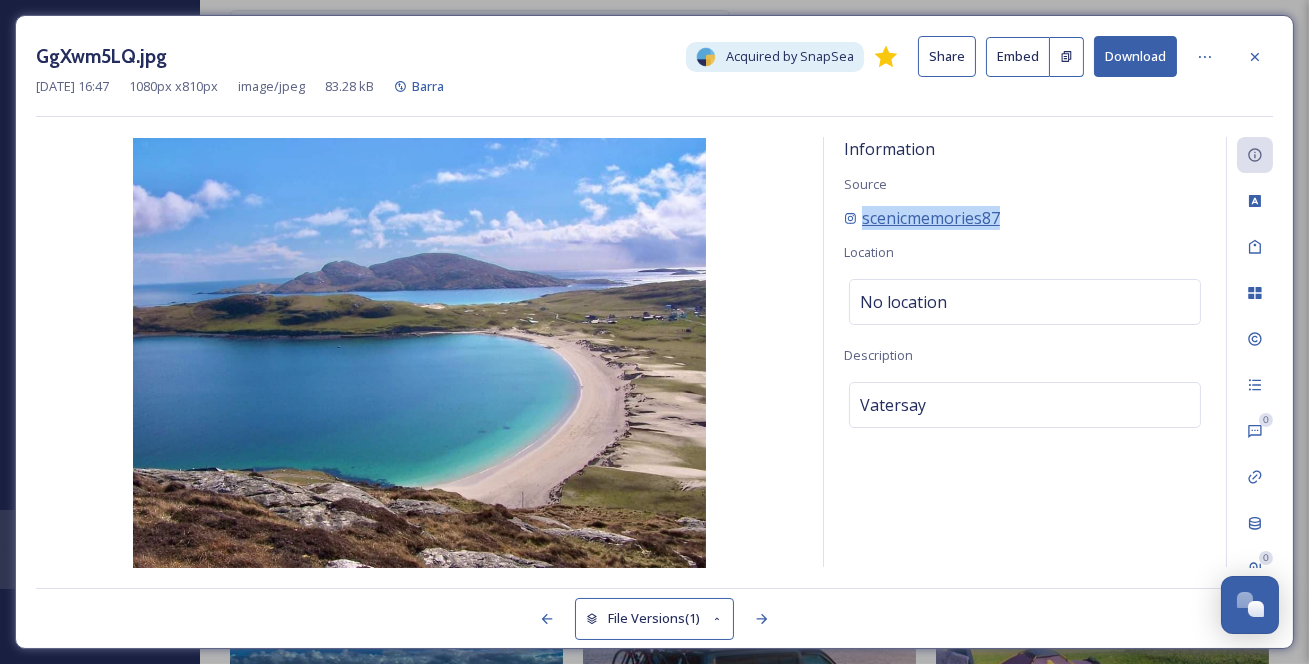 copy on "scenicmemories87" 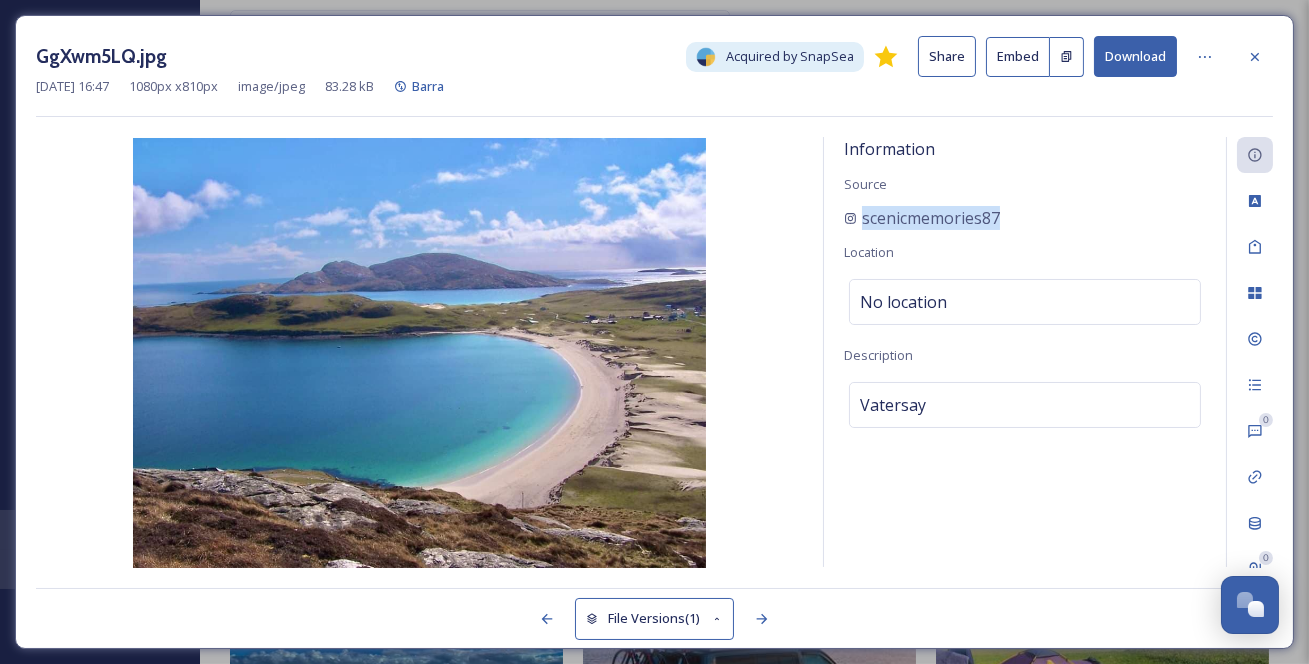 click on "Download" at bounding box center [1135, 56] 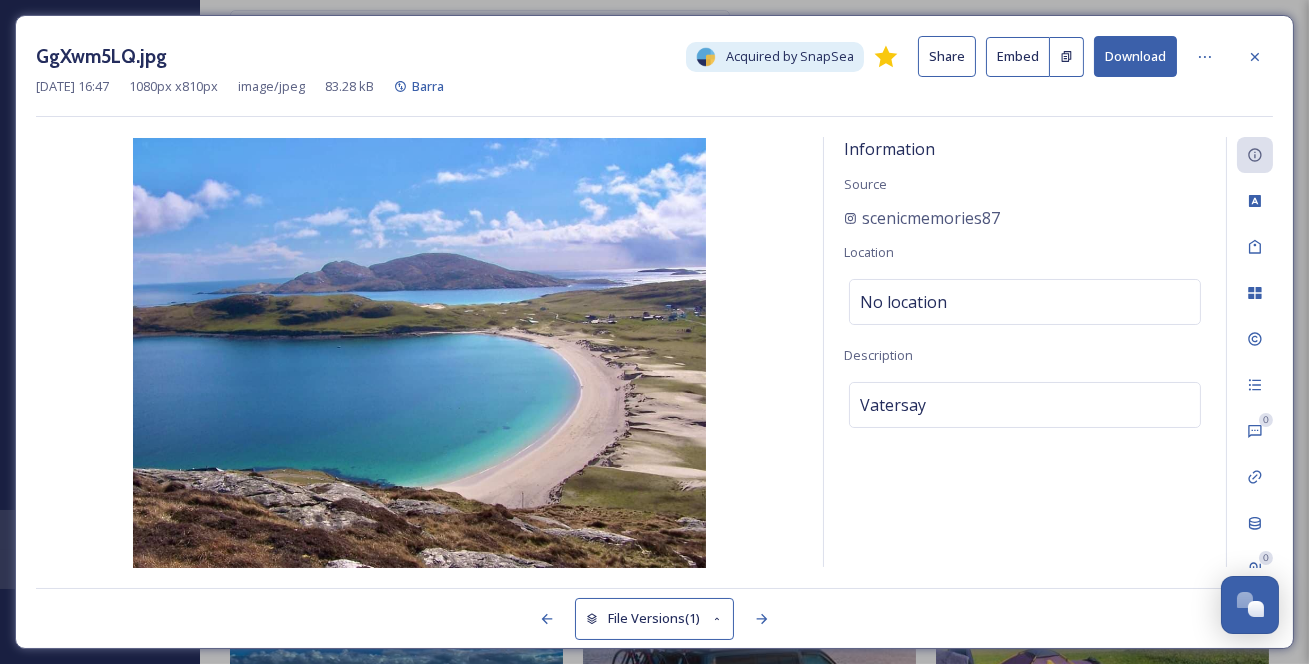 click on "GgXwm5LQ.jpg Acquired by SnapSea Share Embed Download [DATE] 16:47 1080 px x  810 px image/jpeg 83.28 kB Barra Information Source scenicmemories87 Location No location Description Vatersay 0 0 File Versions  (1)" at bounding box center [654, 332] 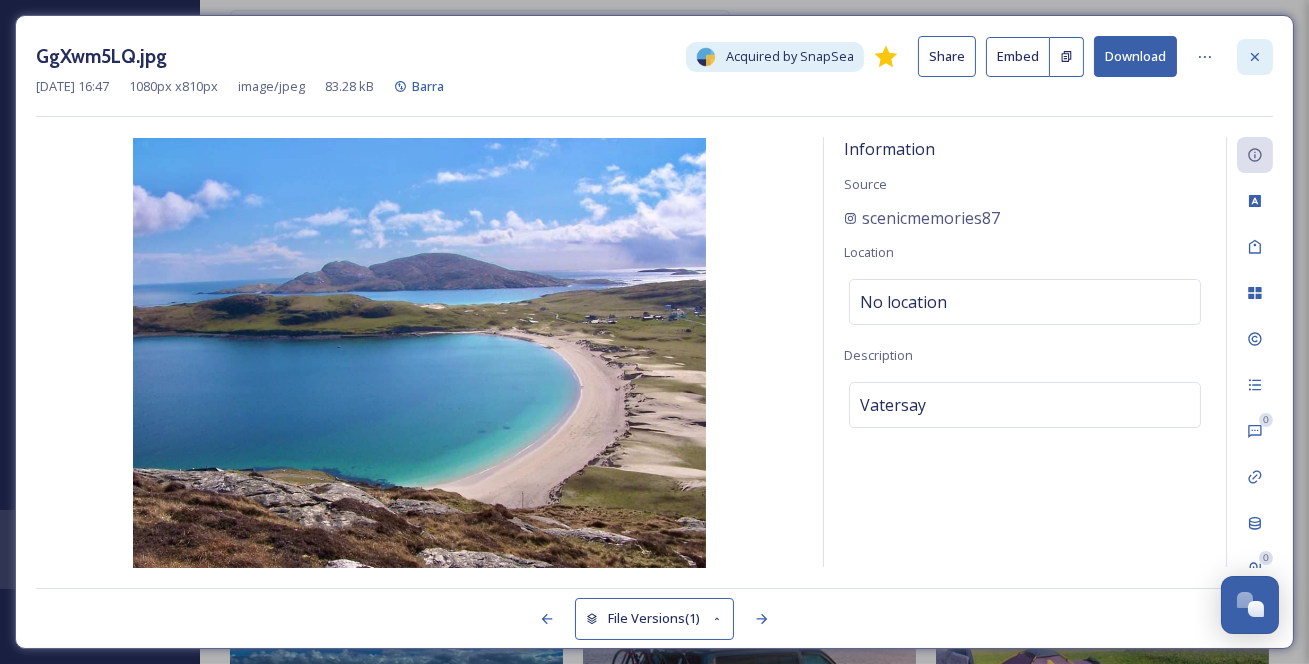 click 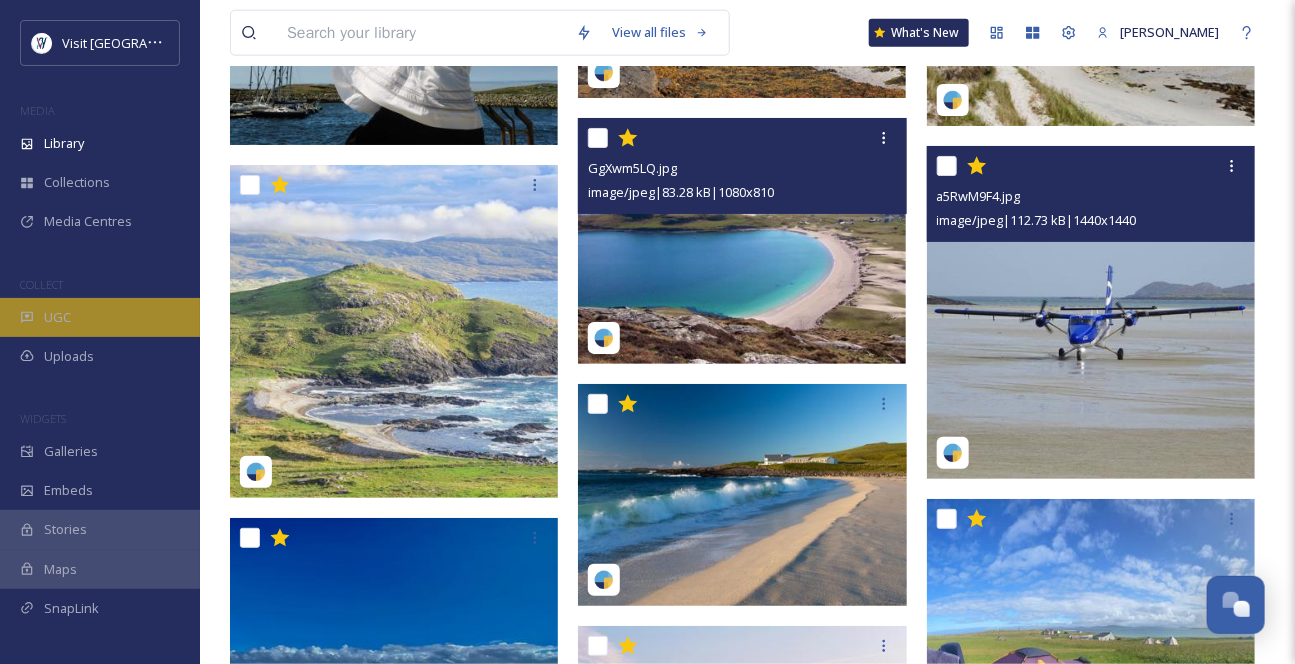 click on "UGC" at bounding box center [100, 317] 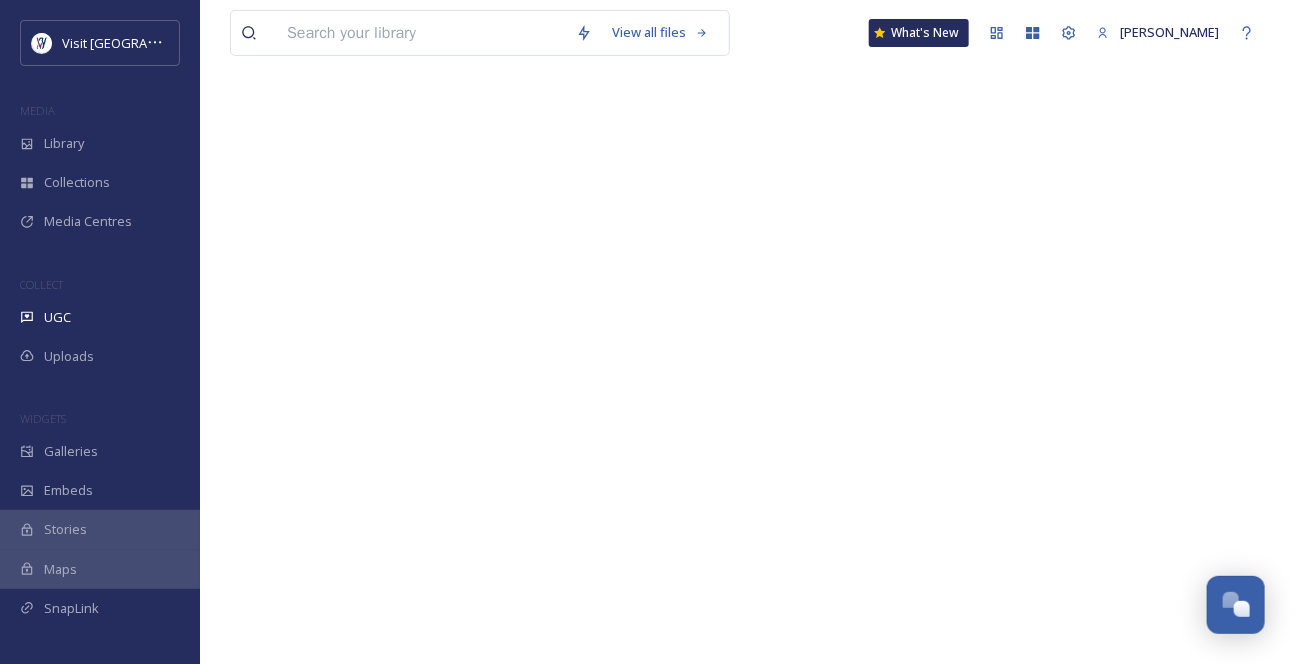 scroll, scrollTop: 0, scrollLeft: 0, axis: both 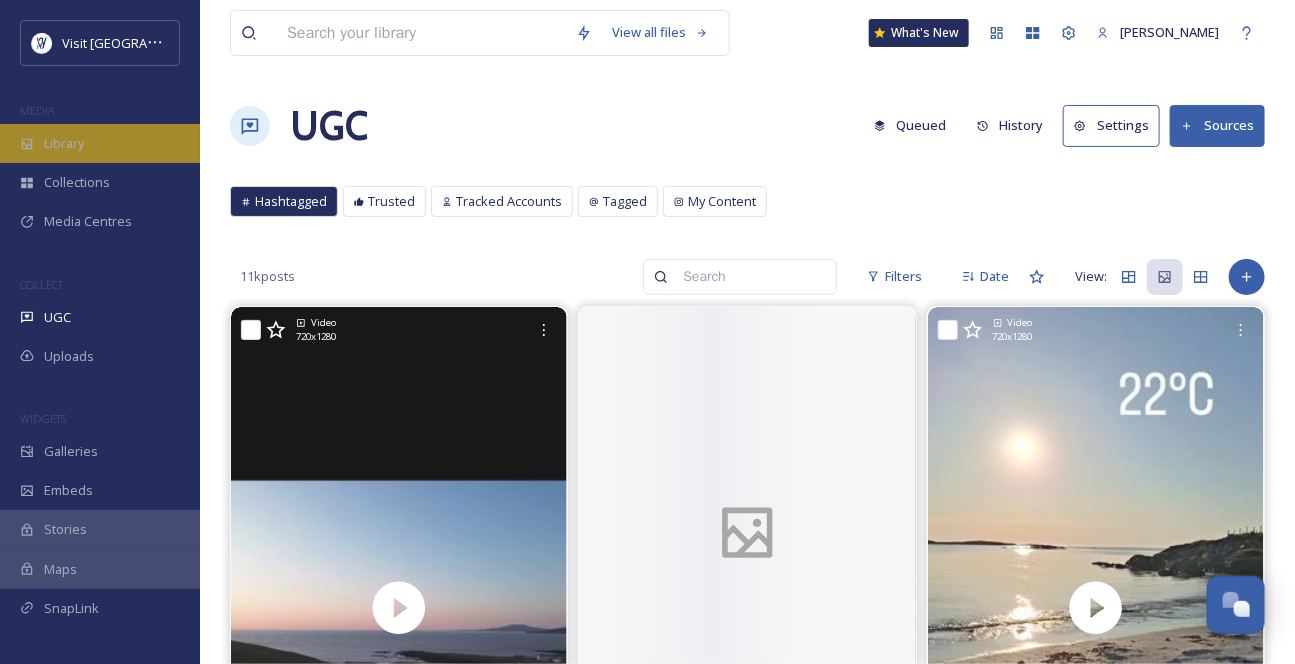 click on "Library" at bounding box center (64, 143) 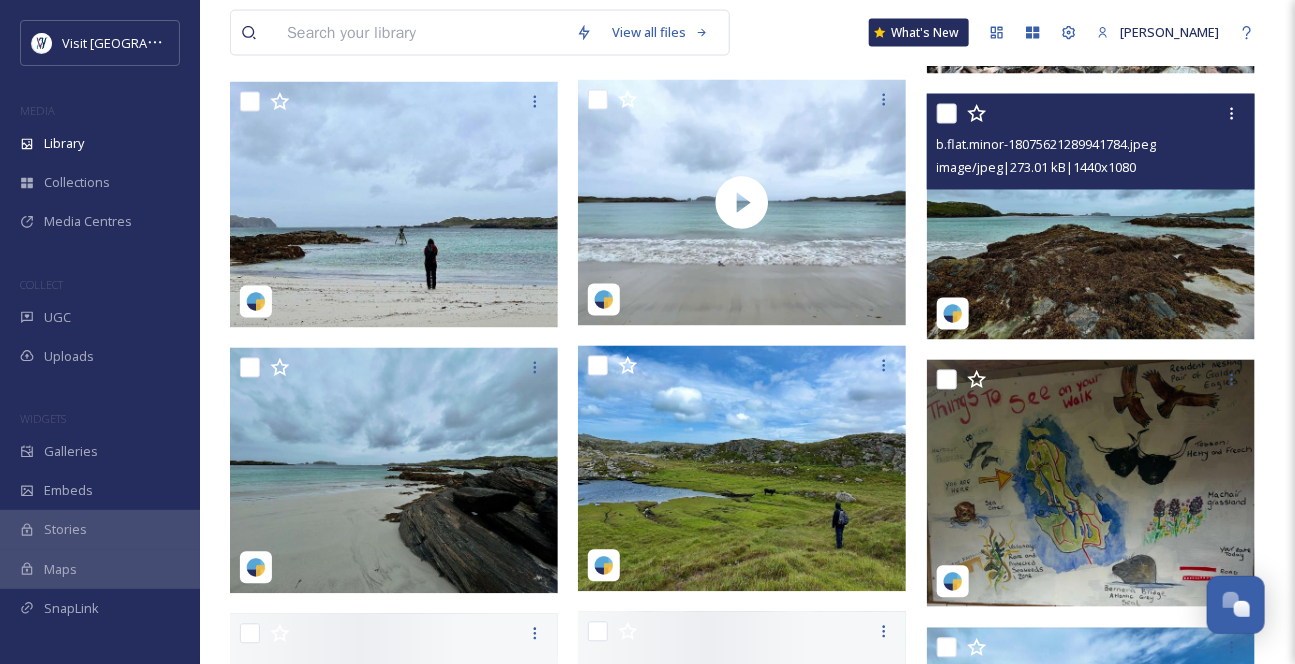 scroll, scrollTop: 1272, scrollLeft: 0, axis: vertical 